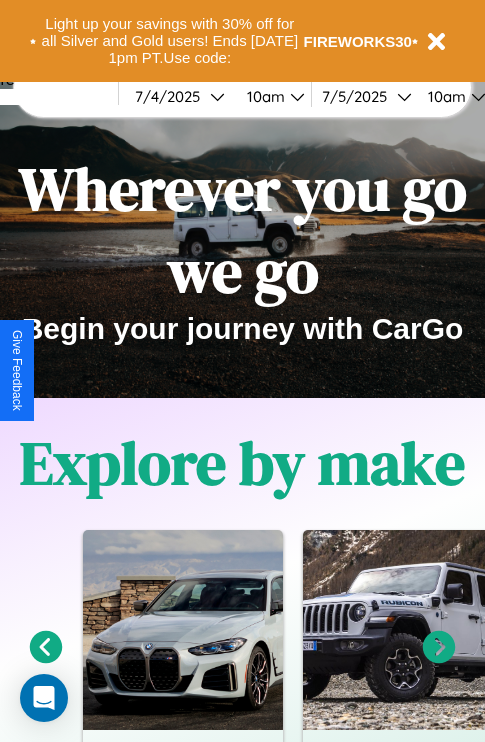 scroll, scrollTop: 308, scrollLeft: 0, axis: vertical 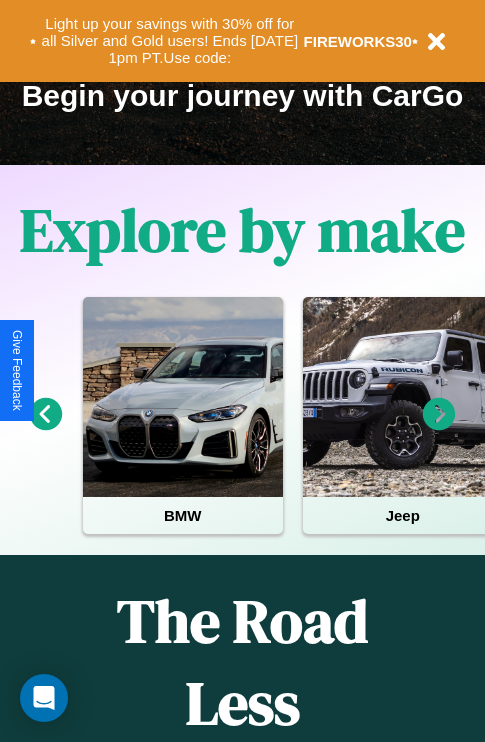 click 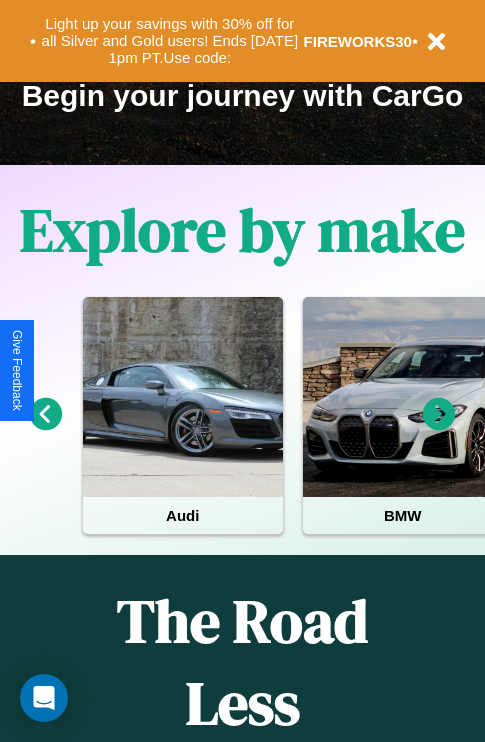 click 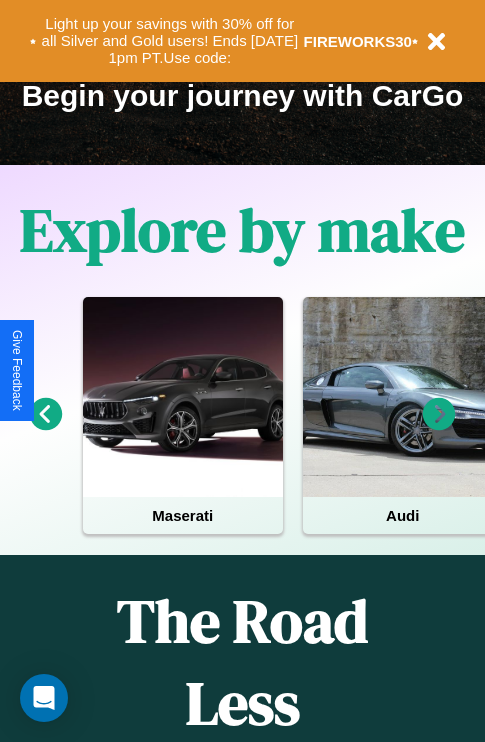 click 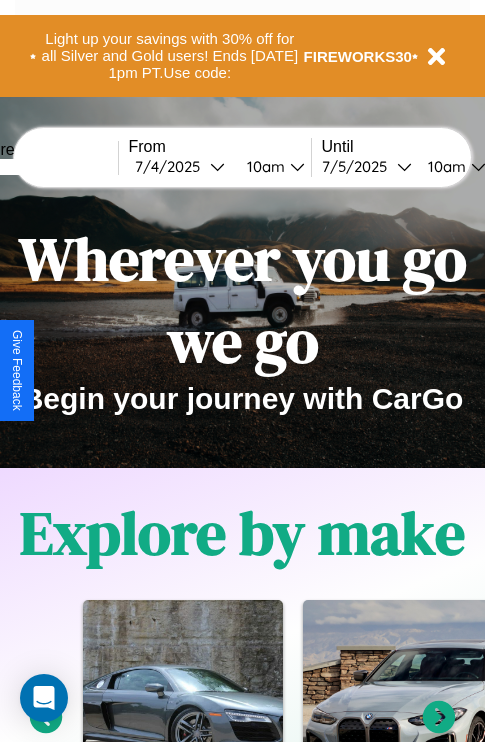 scroll, scrollTop: 0, scrollLeft: 0, axis: both 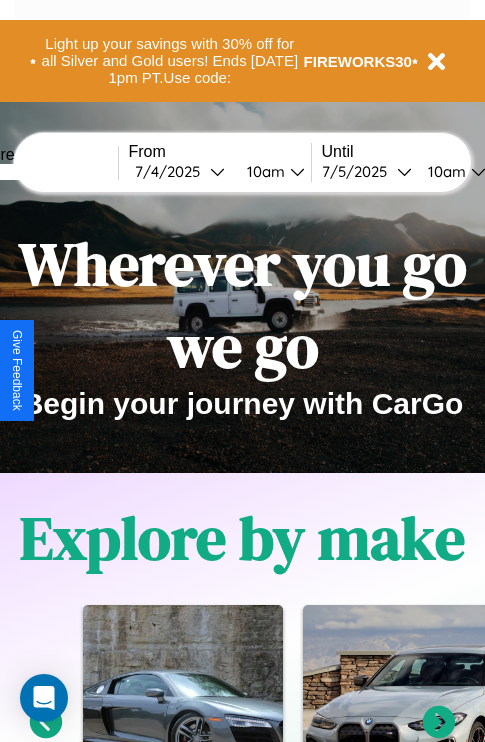 click at bounding box center (43, 172) 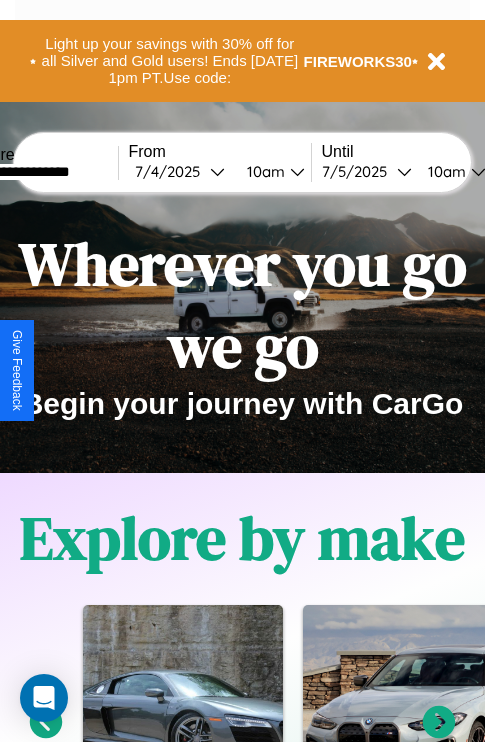 type on "**********" 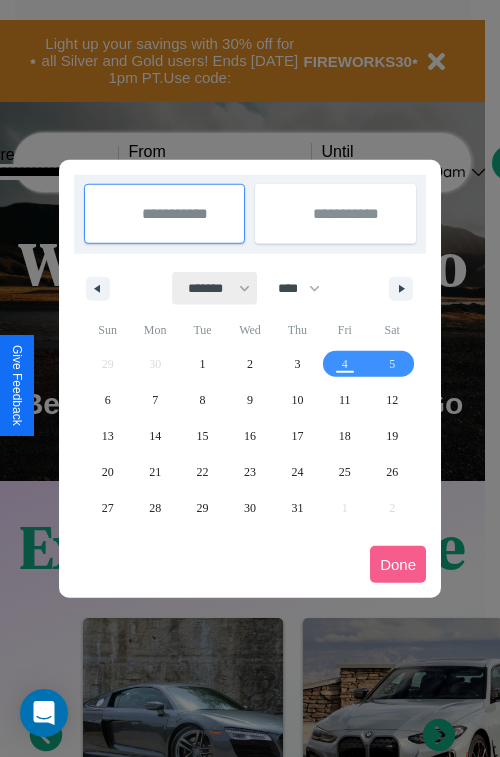 click on "******* ******** ***** ***** *** **** **** ****** ********* ******* ******** ********" at bounding box center (215, 288) 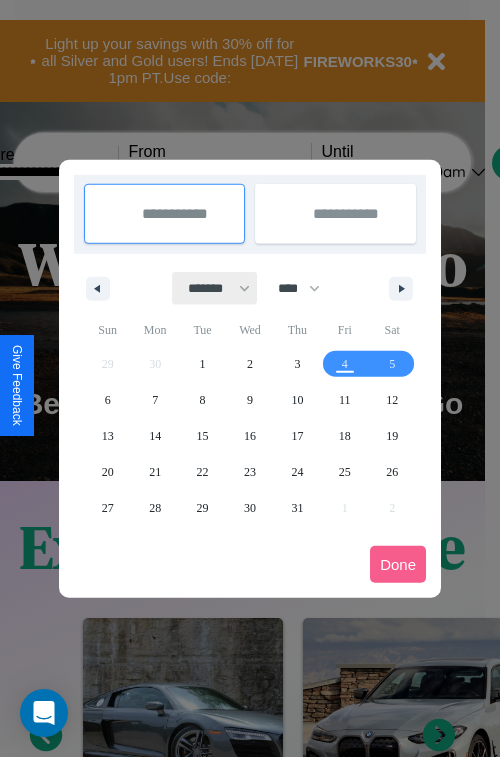 select on "*" 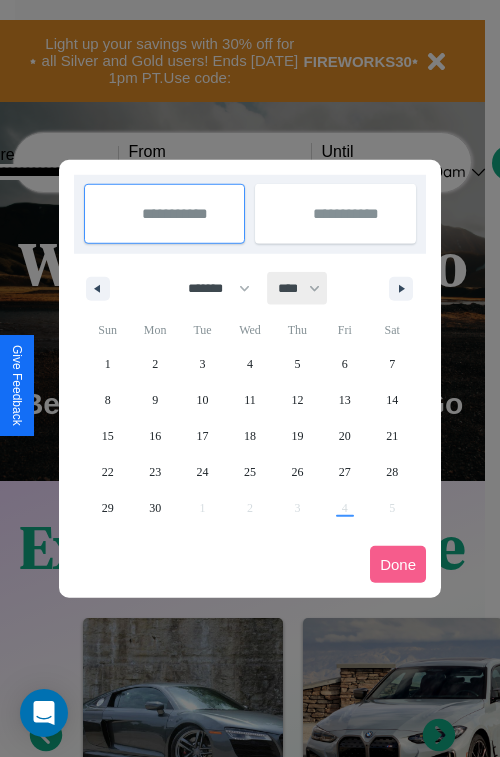 click on "**** **** **** **** **** **** **** **** **** **** **** **** **** **** **** **** **** **** **** **** **** **** **** **** **** **** **** **** **** **** **** **** **** **** **** **** **** **** **** **** **** **** **** **** **** **** **** **** **** **** **** **** **** **** **** **** **** **** **** **** **** **** **** **** **** **** **** **** **** **** **** **** **** **** **** **** **** **** **** **** **** **** **** **** **** **** **** **** **** **** **** **** **** **** **** **** **** **** **** **** **** **** **** **** **** **** **** **** **** **** **** **** **** **** **** **** **** **** **** **** ****" at bounding box center [298, 288] 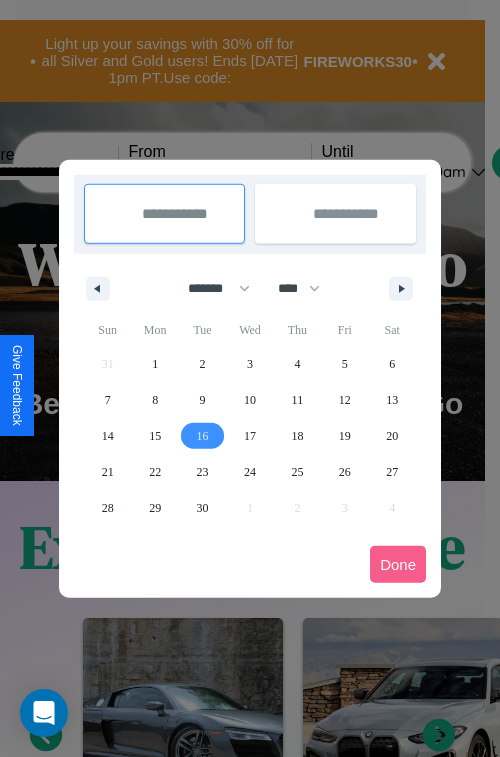 click on "16" at bounding box center [203, 436] 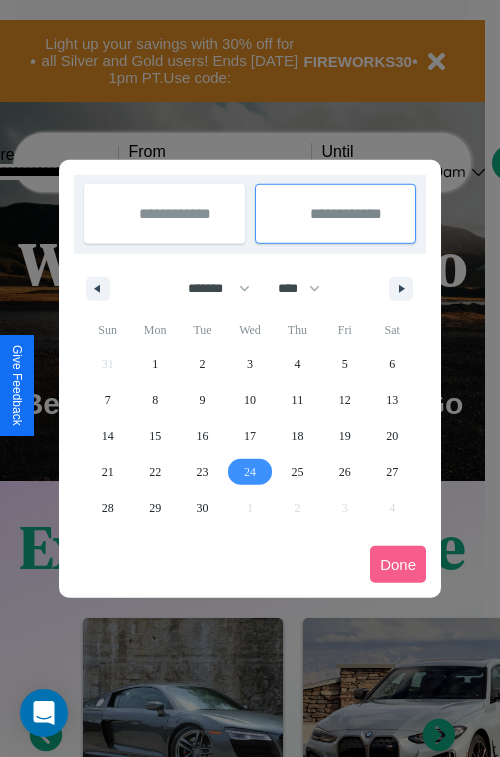 click on "24" at bounding box center [250, 472] 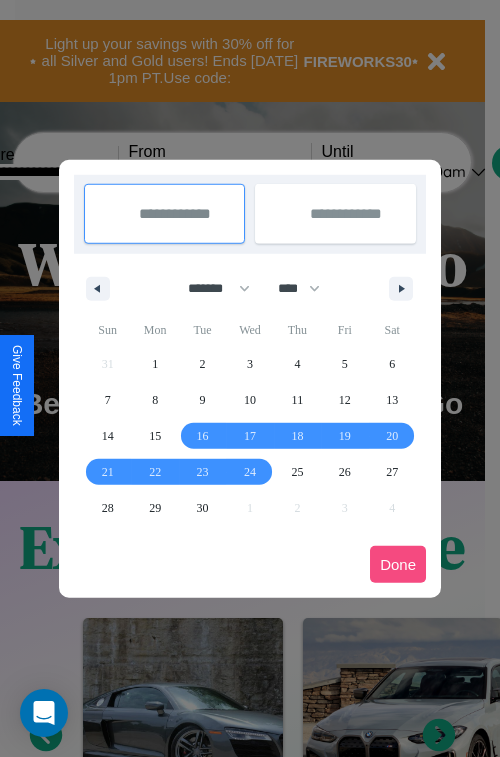 click on "Done" at bounding box center (398, 564) 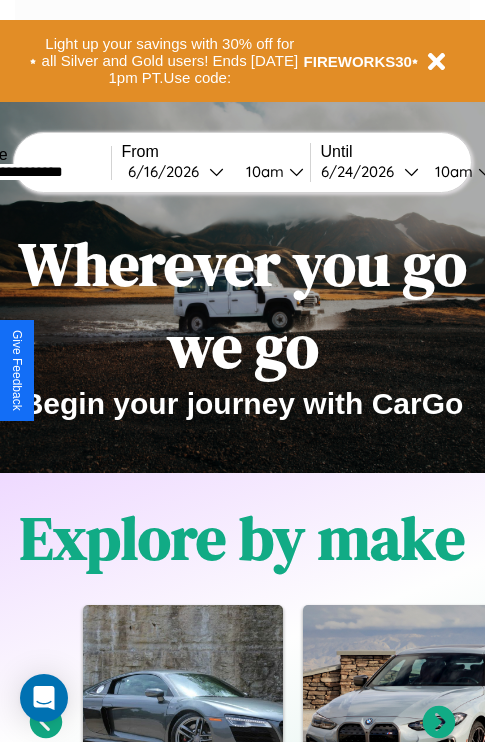 scroll, scrollTop: 0, scrollLeft: 75, axis: horizontal 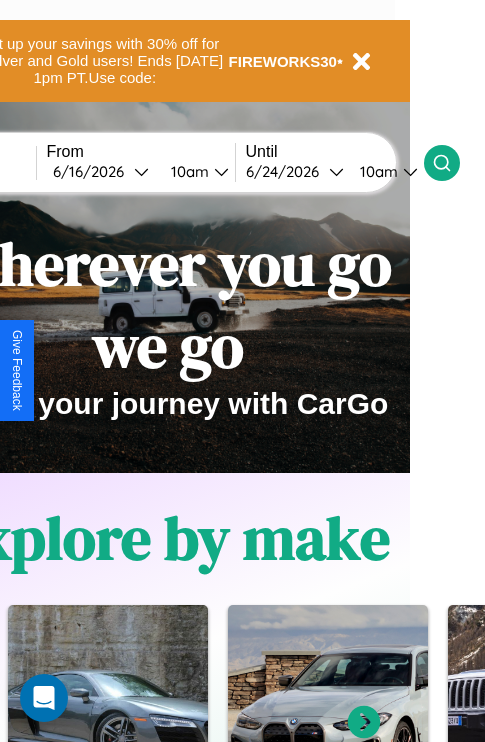 click 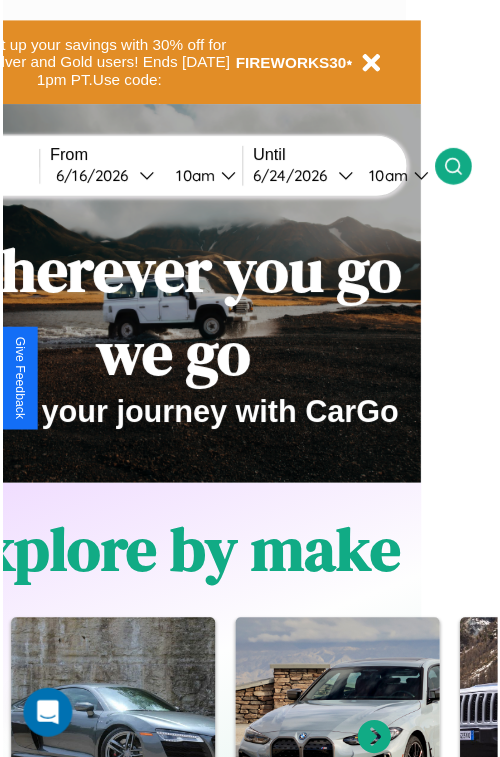 scroll, scrollTop: 0, scrollLeft: 0, axis: both 